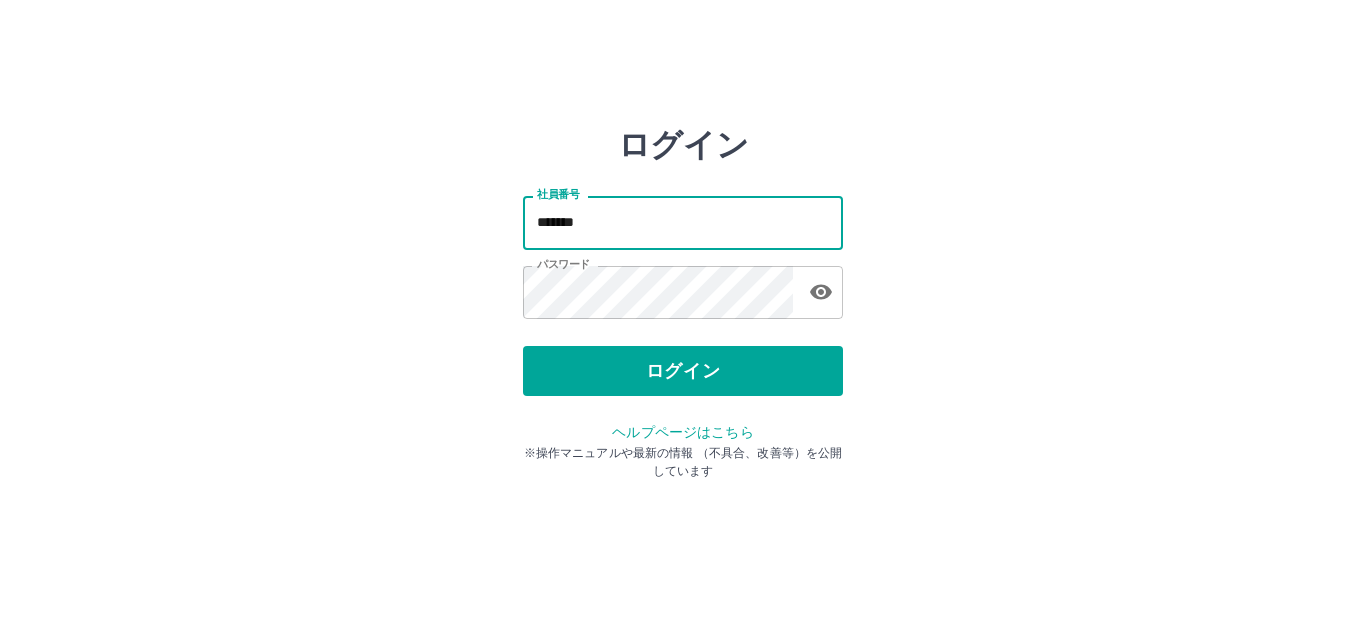 scroll, scrollTop: 0, scrollLeft: 0, axis: both 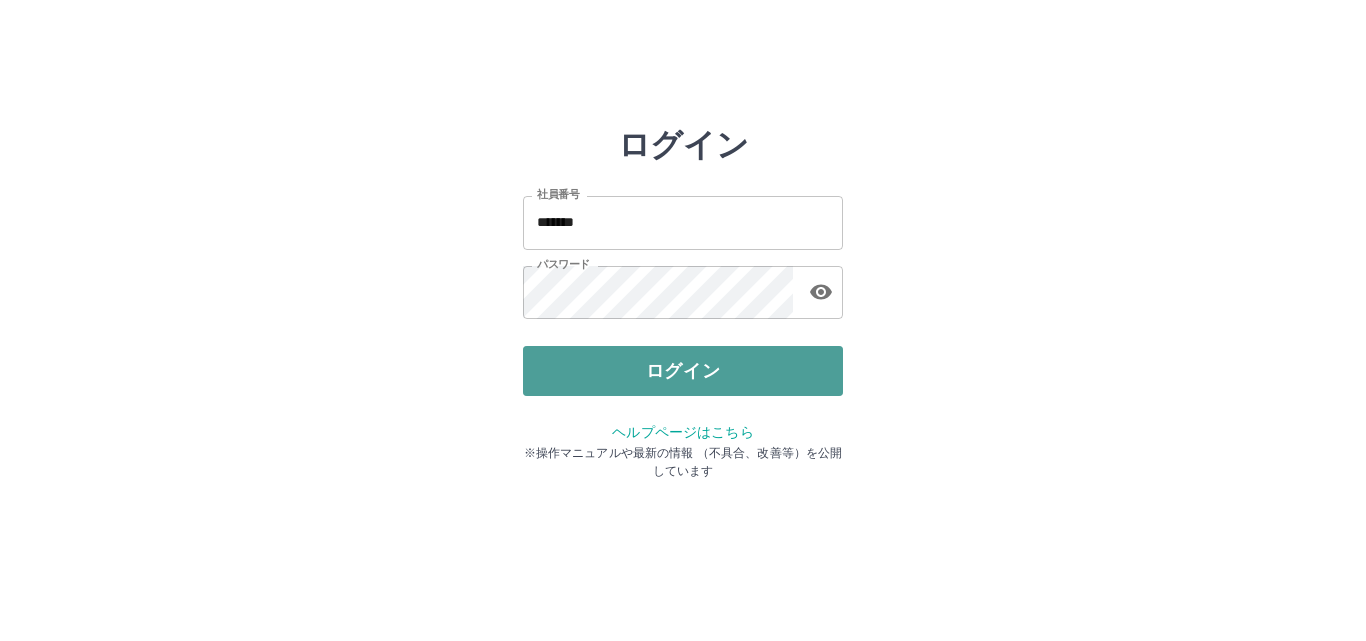 click on "ログイン" at bounding box center (683, 371) 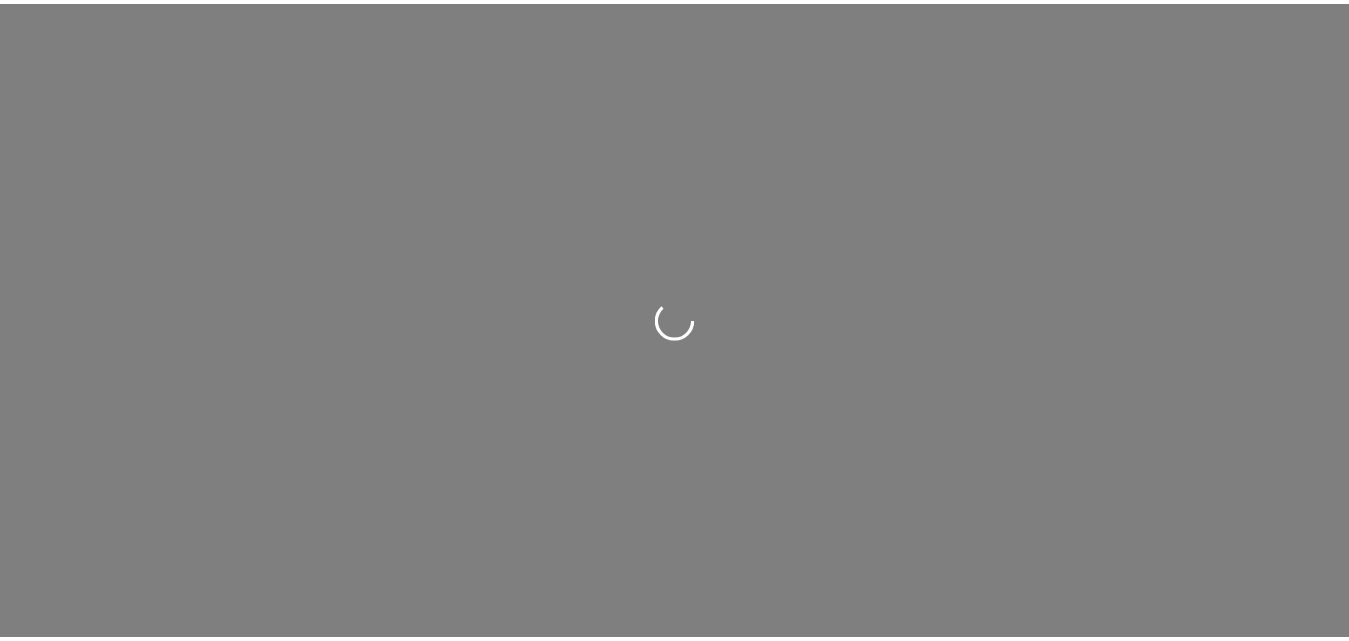scroll, scrollTop: 0, scrollLeft: 0, axis: both 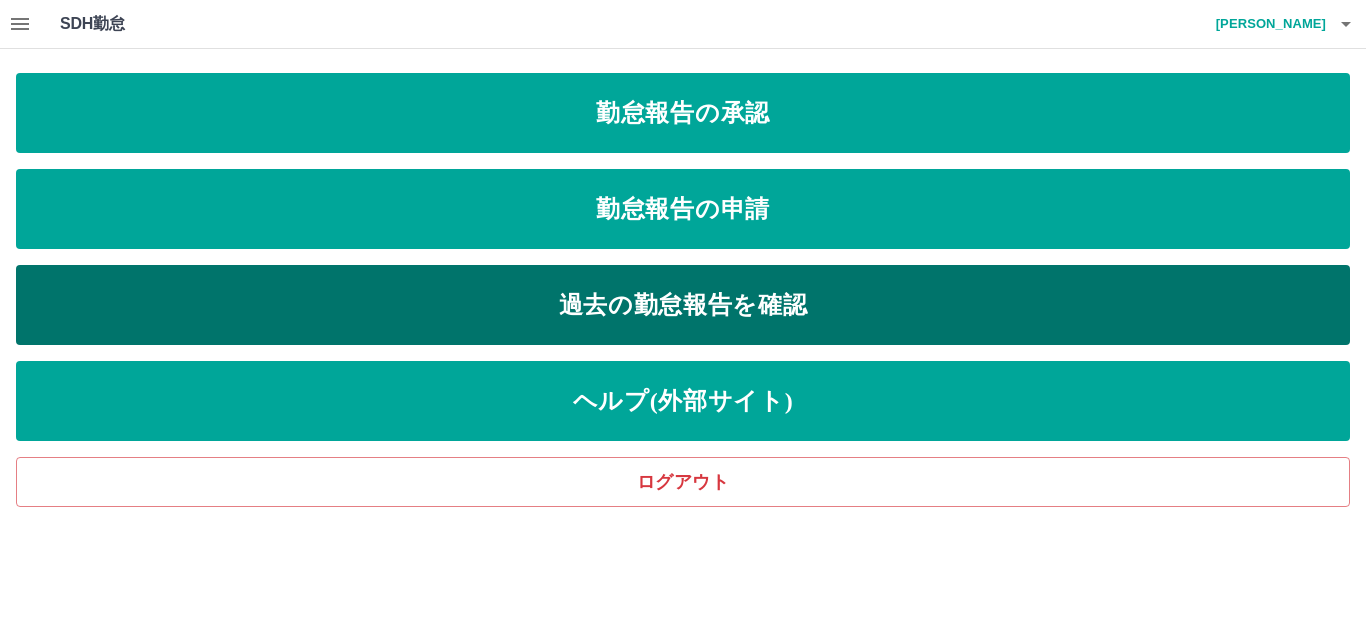 click on "過去の勤怠報告を確認" at bounding box center [683, 305] 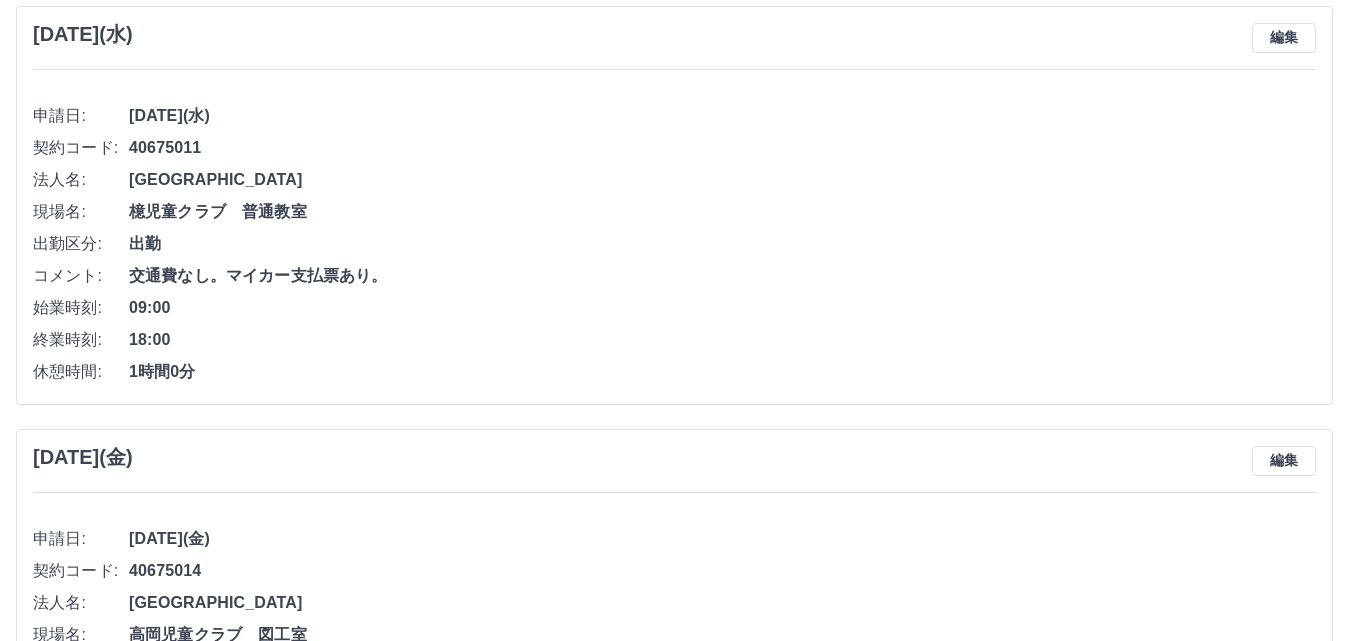 scroll, scrollTop: 0, scrollLeft: 0, axis: both 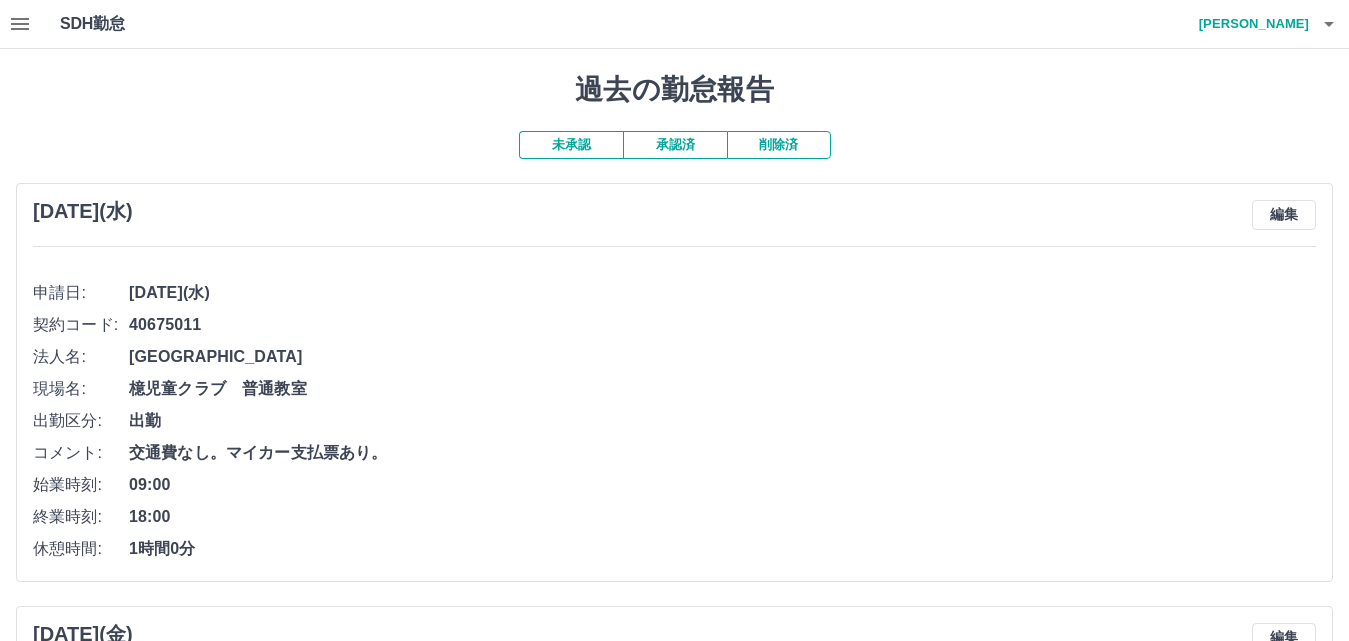 click 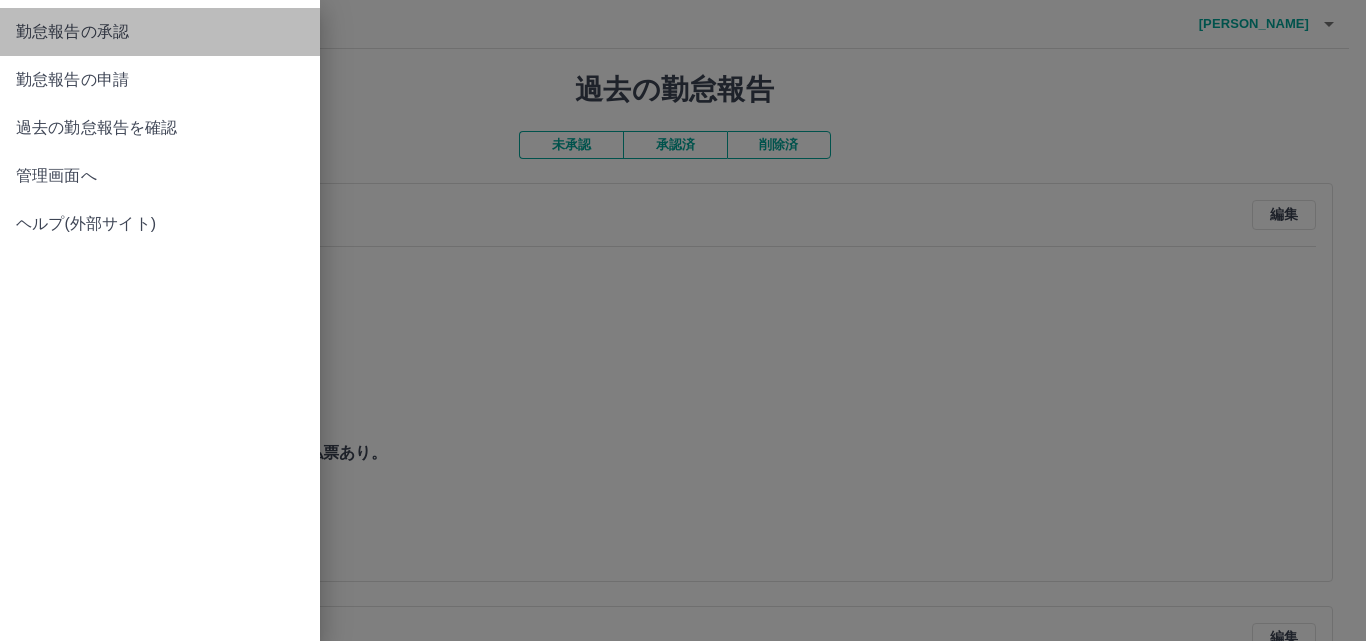 click on "勤怠報告の承認" at bounding box center (160, 32) 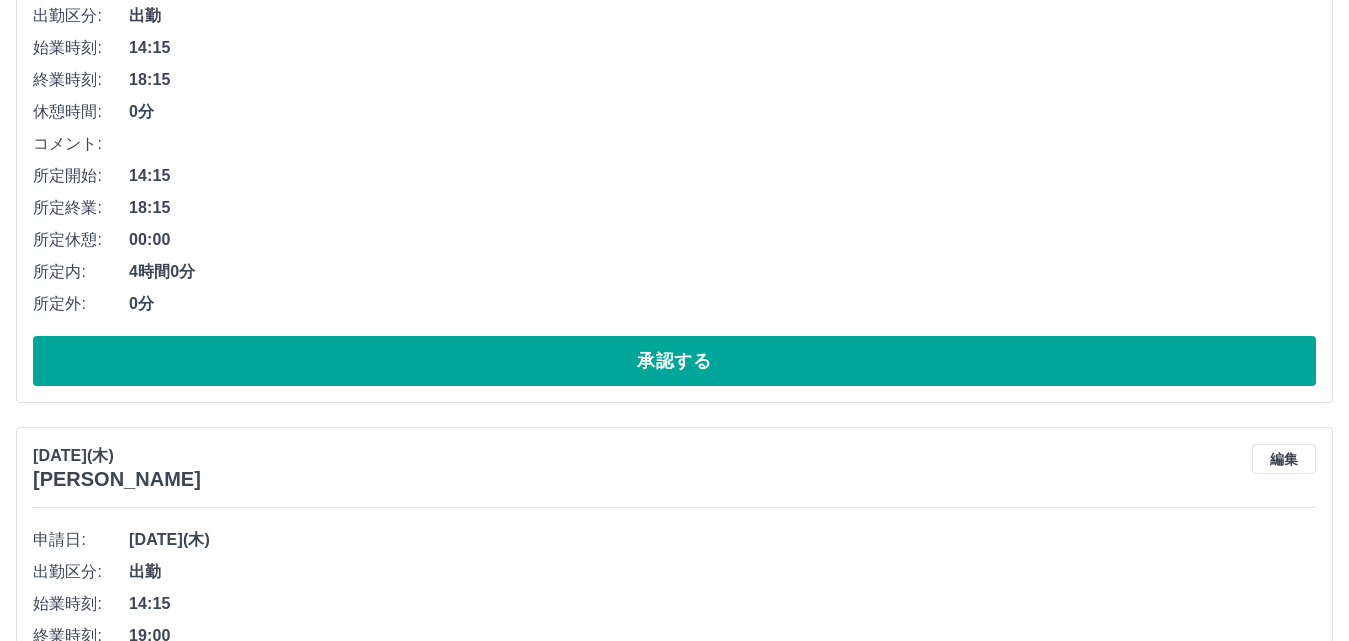 scroll, scrollTop: 400, scrollLeft: 0, axis: vertical 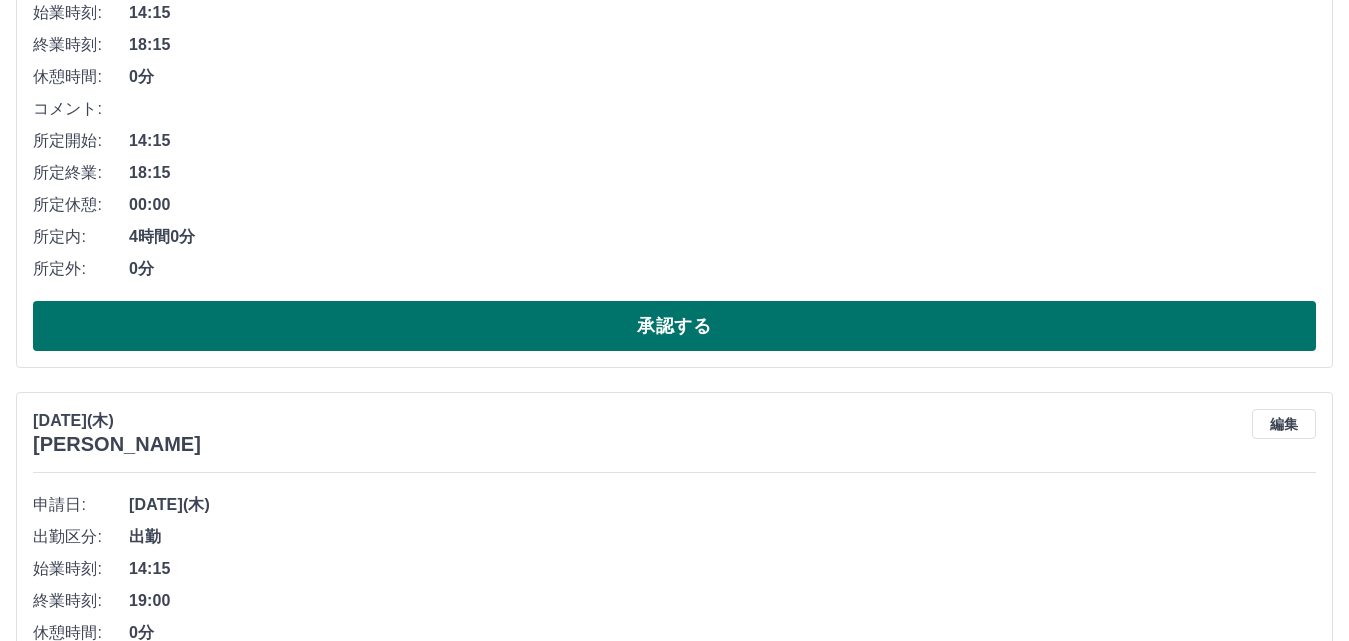 click on "承認する" at bounding box center (674, 326) 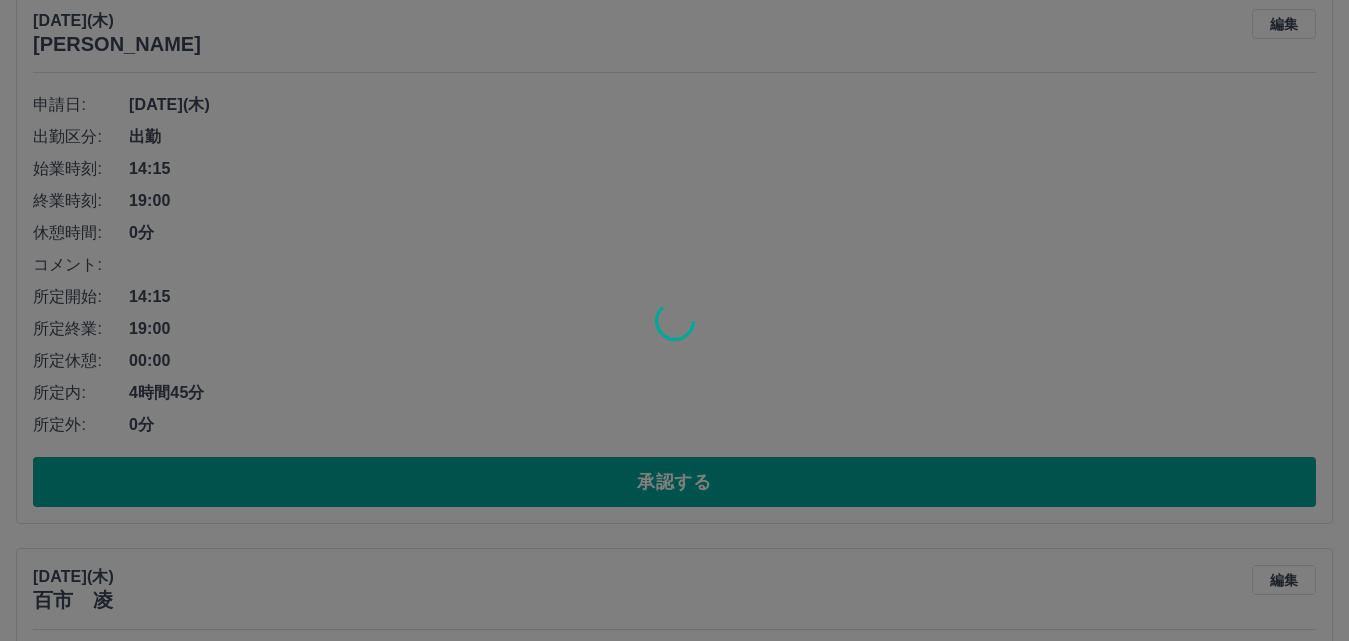 scroll, scrollTop: 244, scrollLeft: 0, axis: vertical 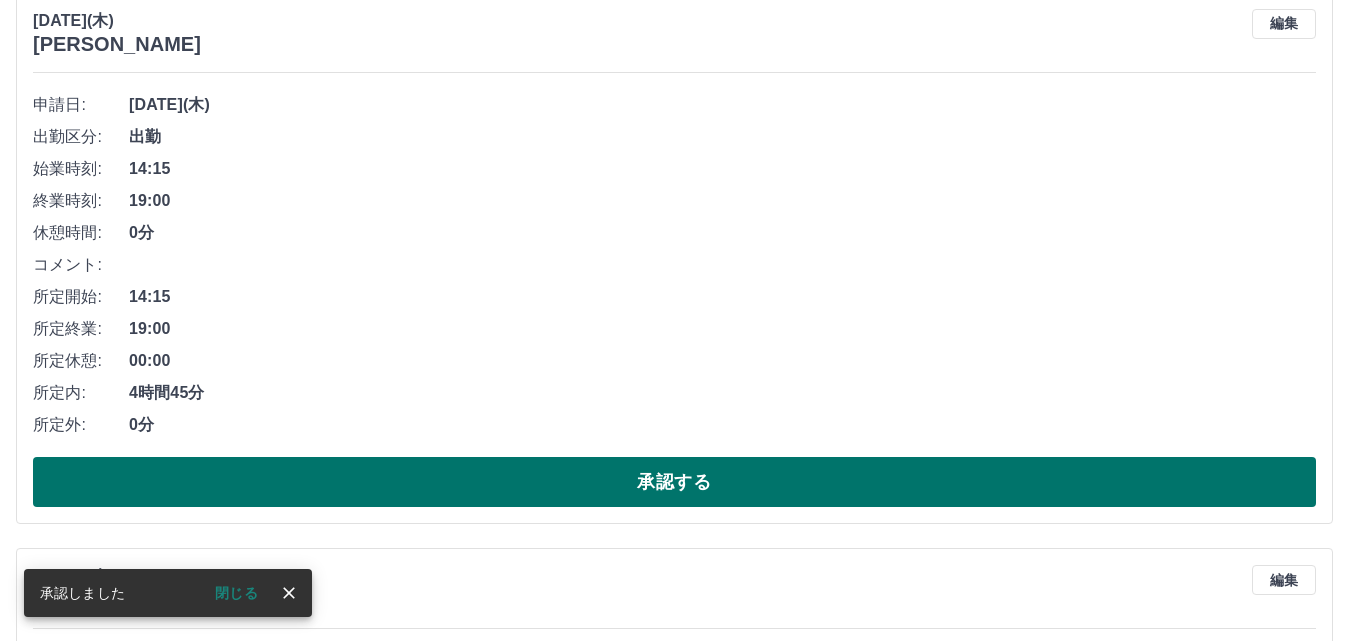 click on "承認する" at bounding box center (674, 482) 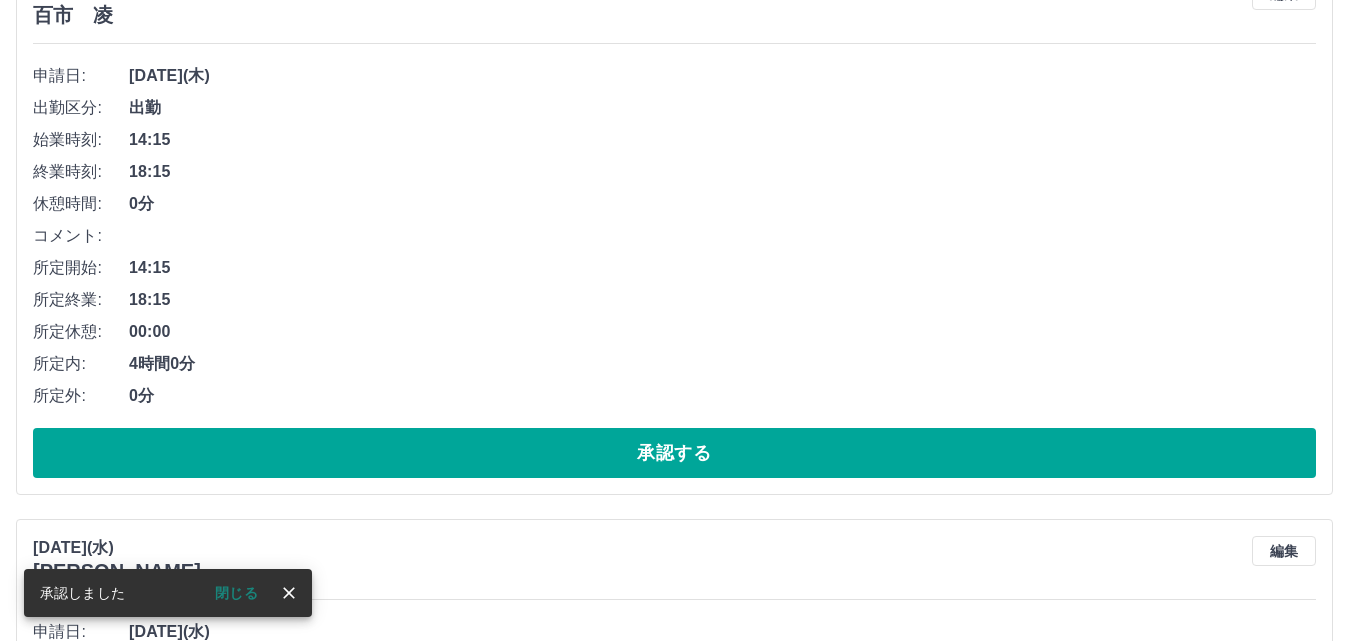 scroll, scrollTop: 300, scrollLeft: 0, axis: vertical 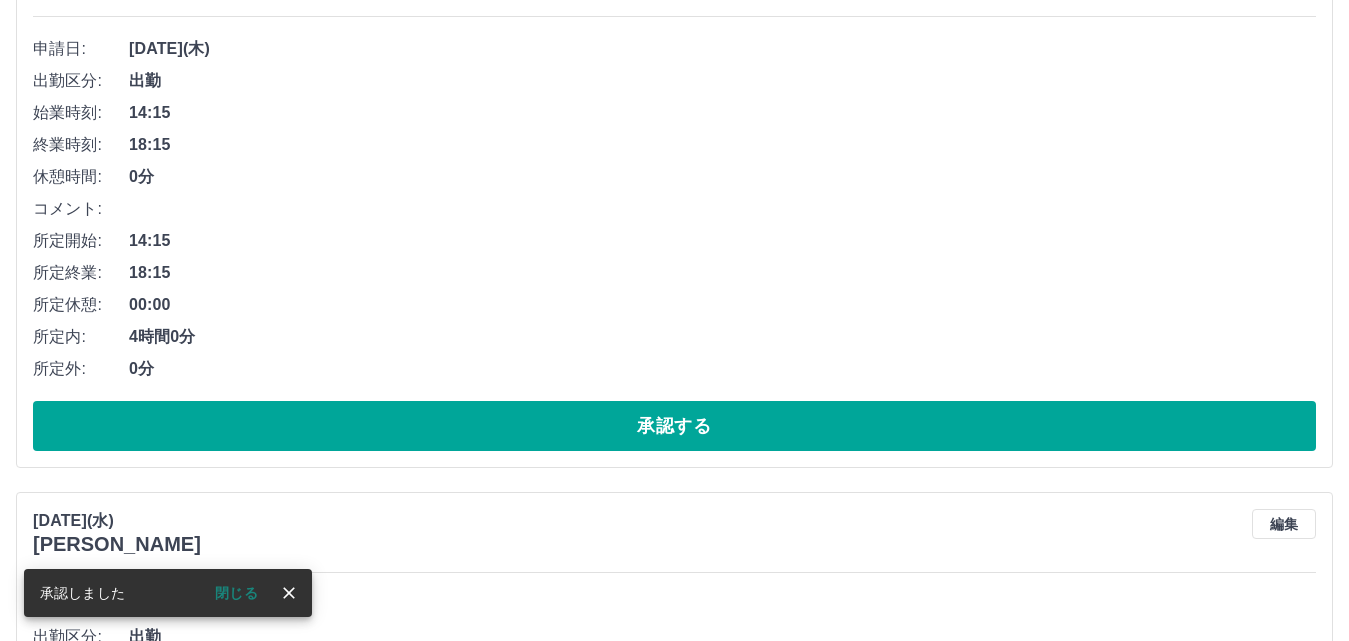click on "0分" at bounding box center [722, 369] 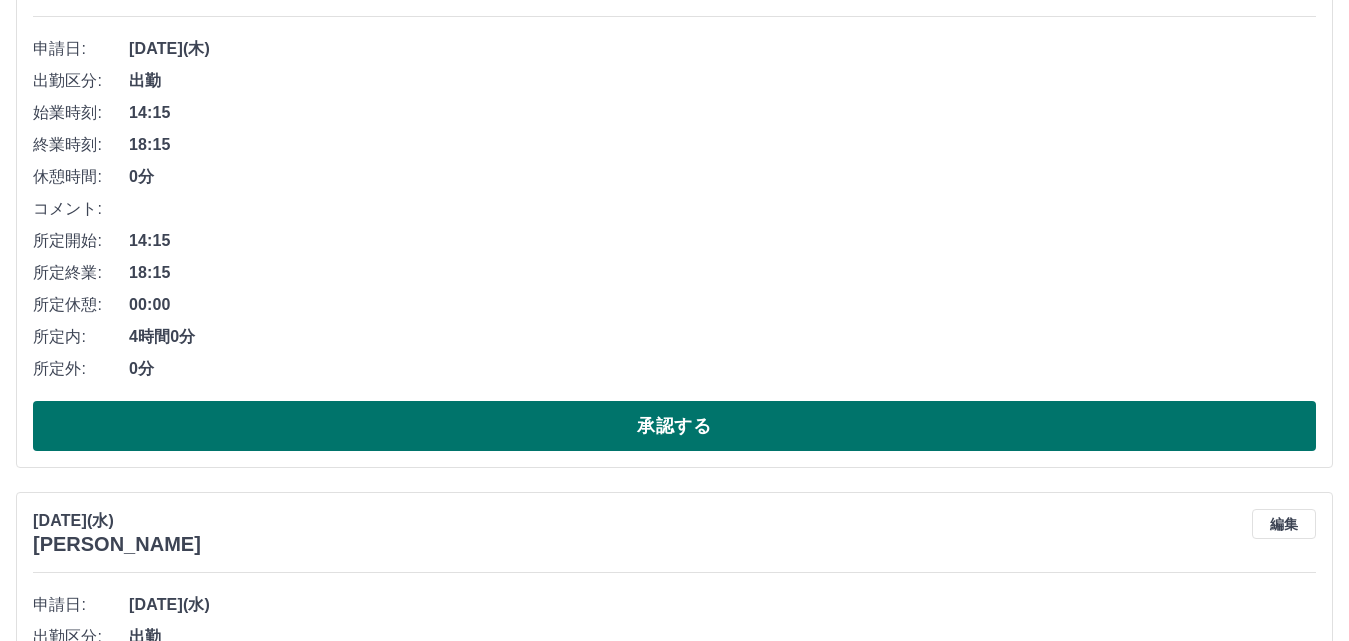 click on "承認する" at bounding box center [674, 426] 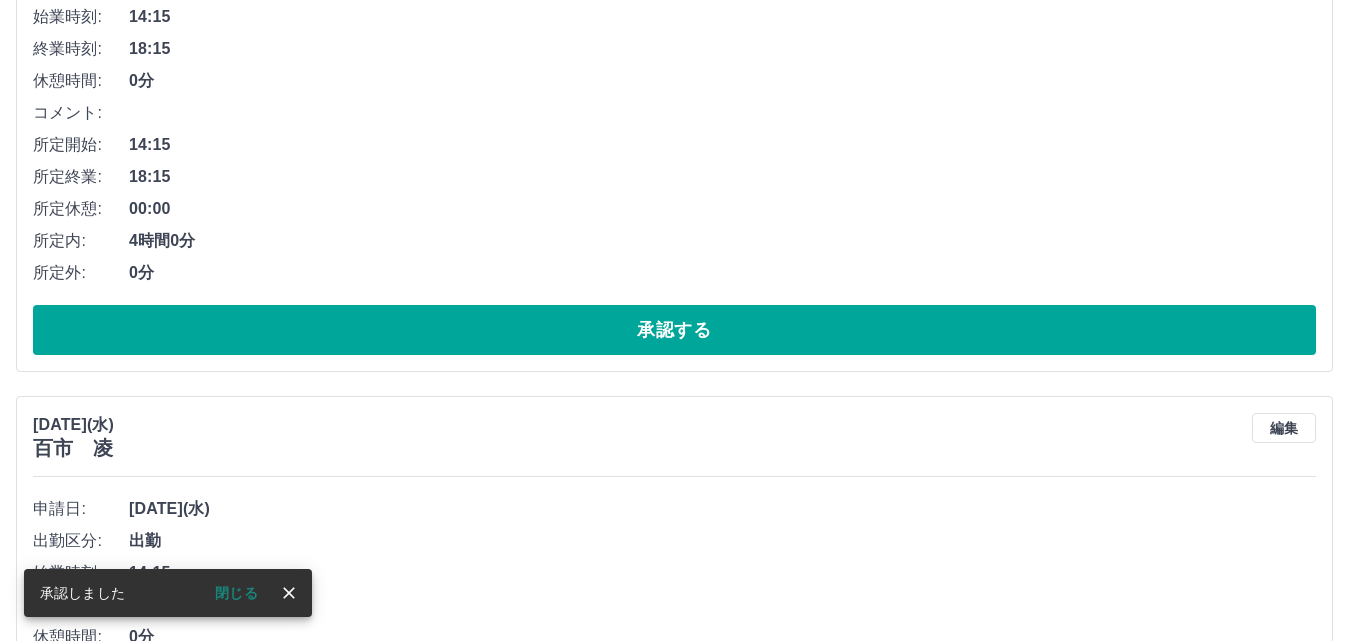 scroll, scrollTop: 300, scrollLeft: 0, axis: vertical 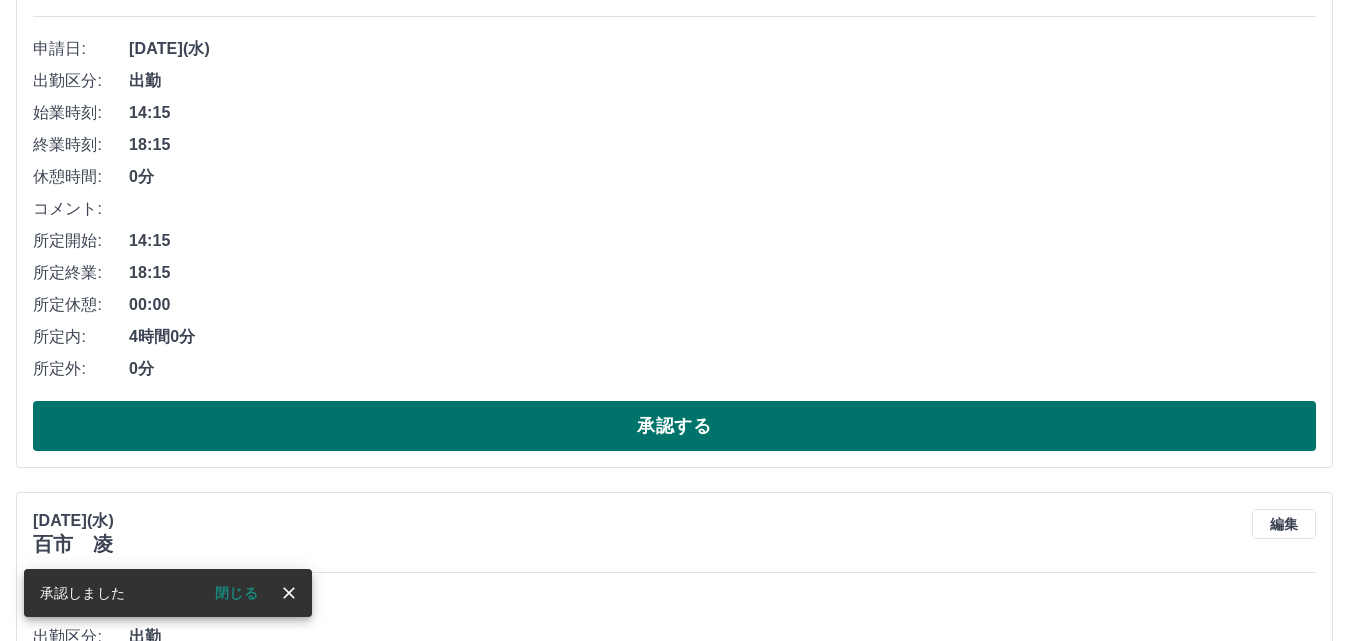 click on "承認する" at bounding box center (674, 426) 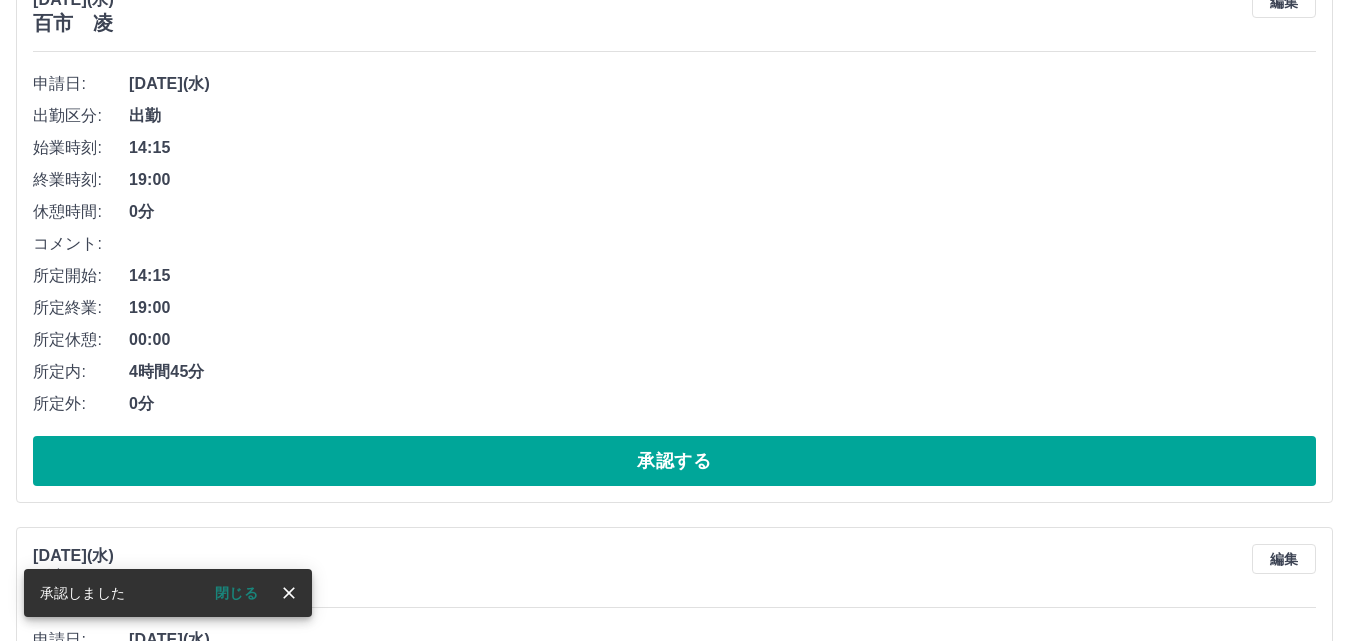 scroll, scrollTop: 612, scrollLeft: 0, axis: vertical 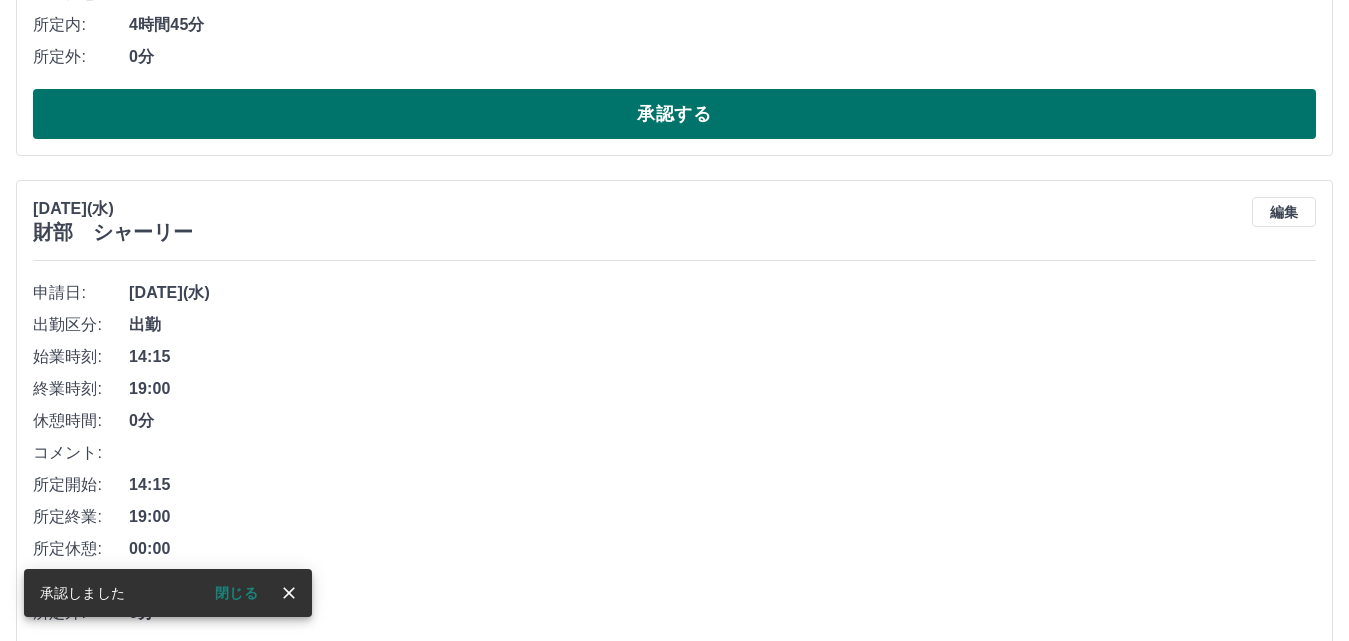 click on "承認する" at bounding box center (674, 114) 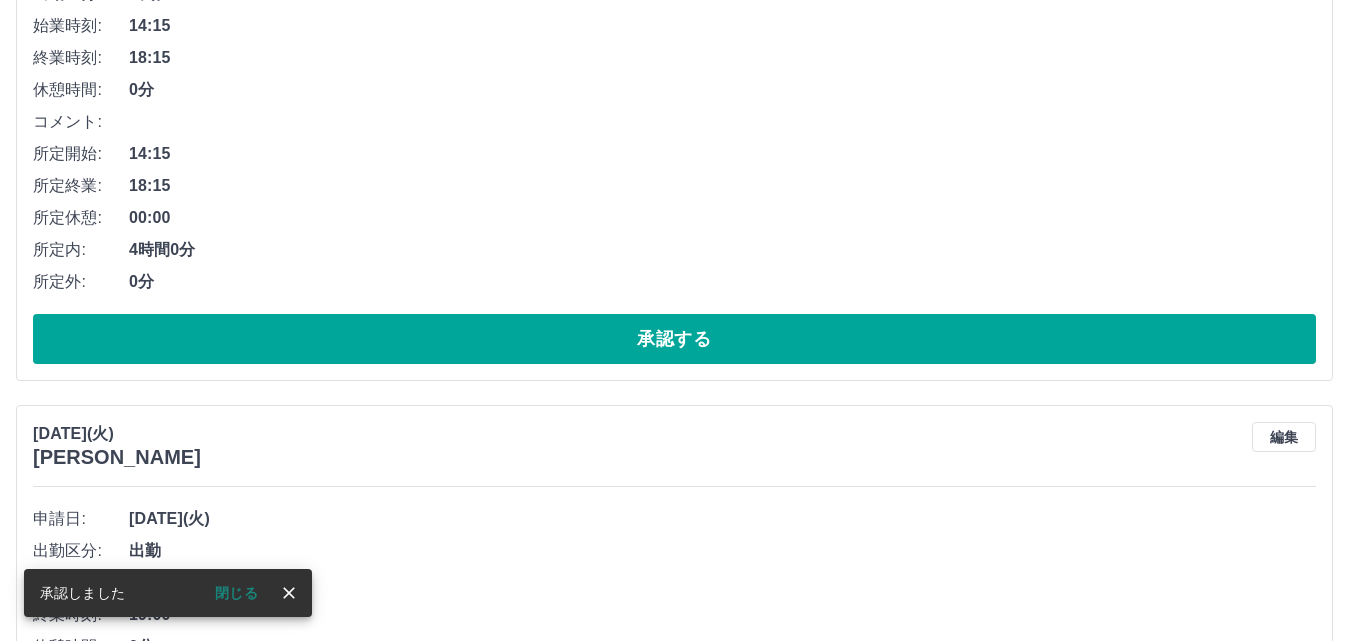 scroll, scrollTop: 2056, scrollLeft: 0, axis: vertical 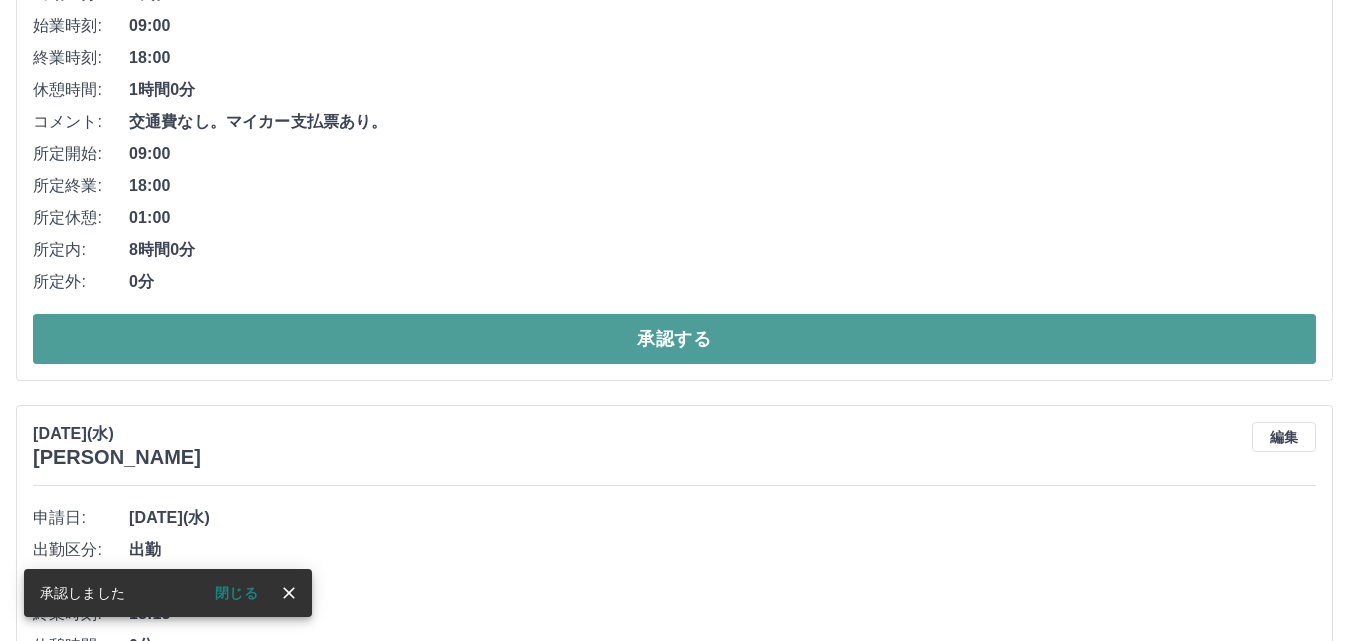 click on "承認する" at bounding box center (674, 339) 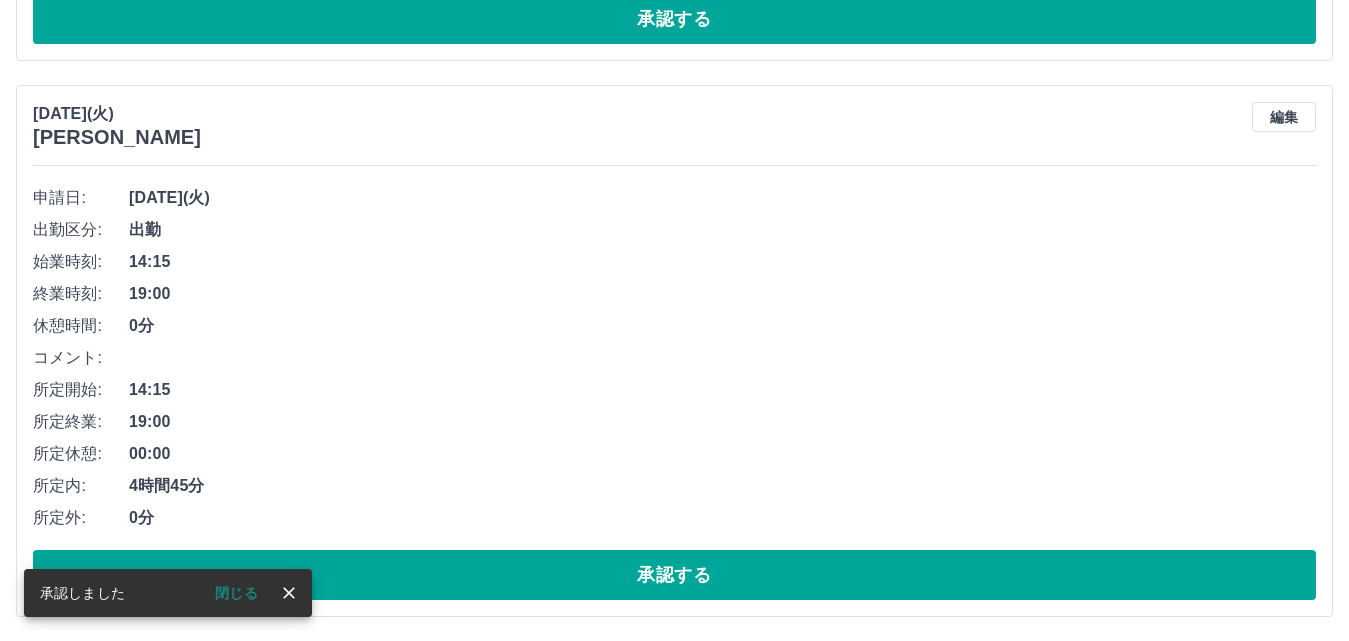 scroll, scrollTop: 2000, scrollLeft: 0, axis: vertical 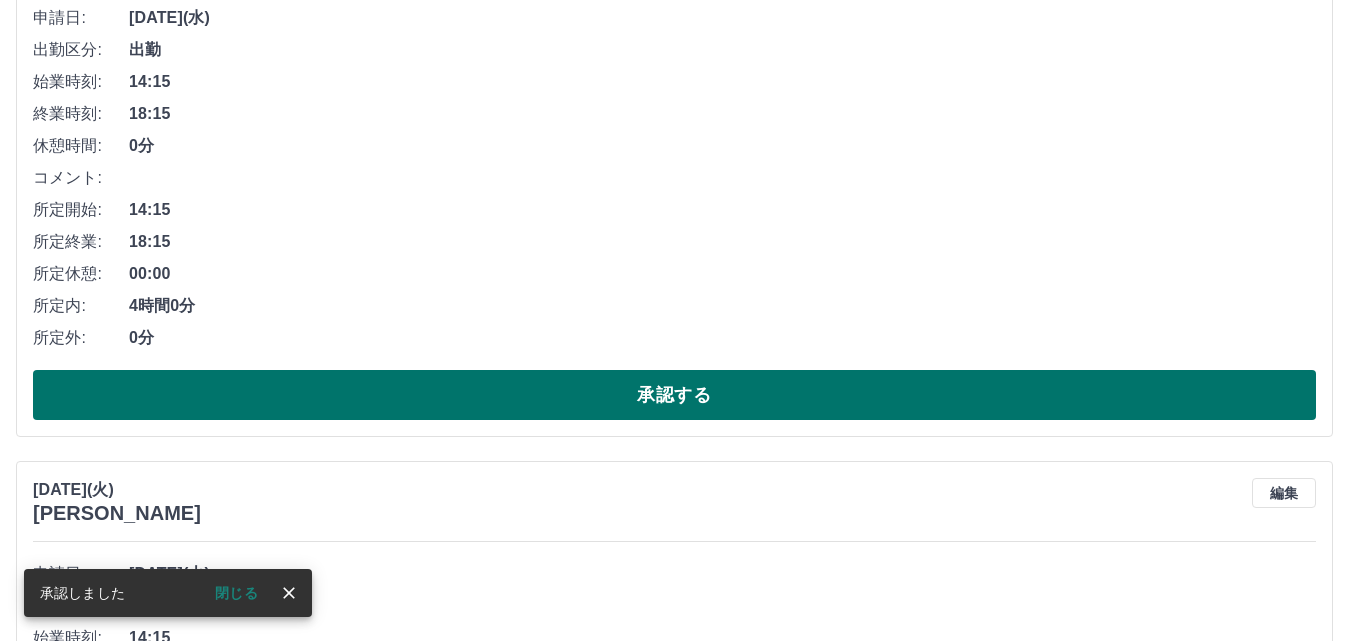 click on "承認する" at bounding box center (674, 395) 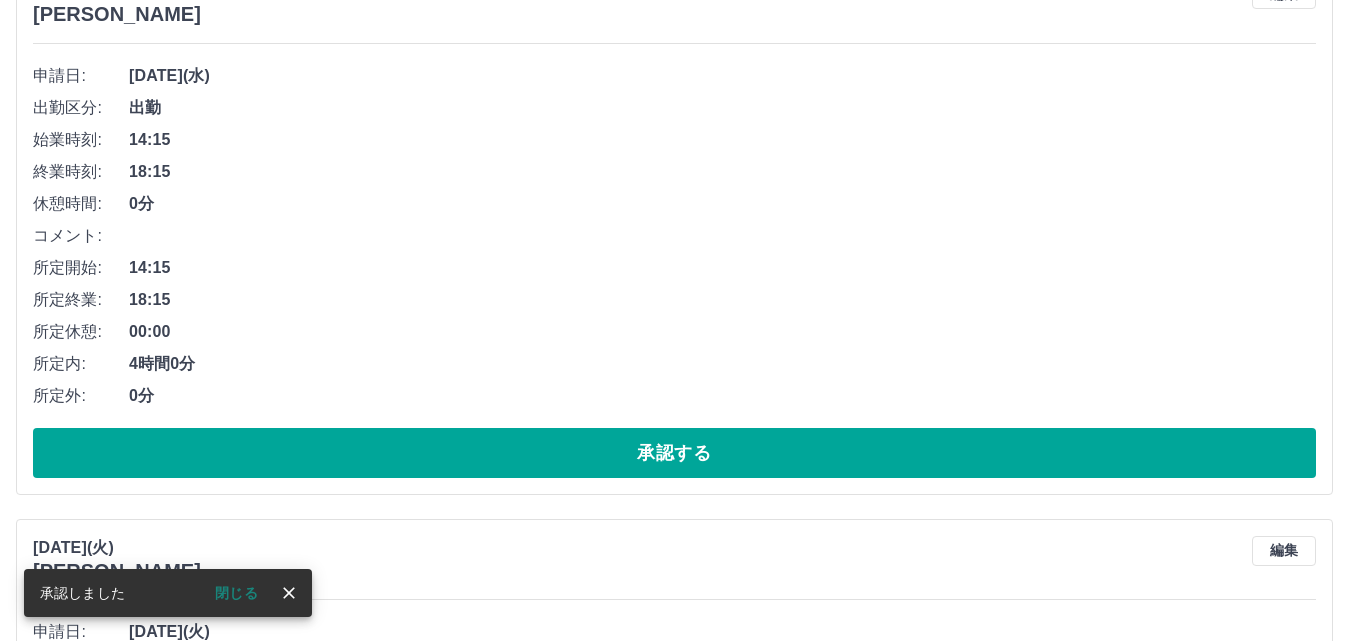scroll, scrollTop: 1822, scrollLeft: 0, axis: vertical 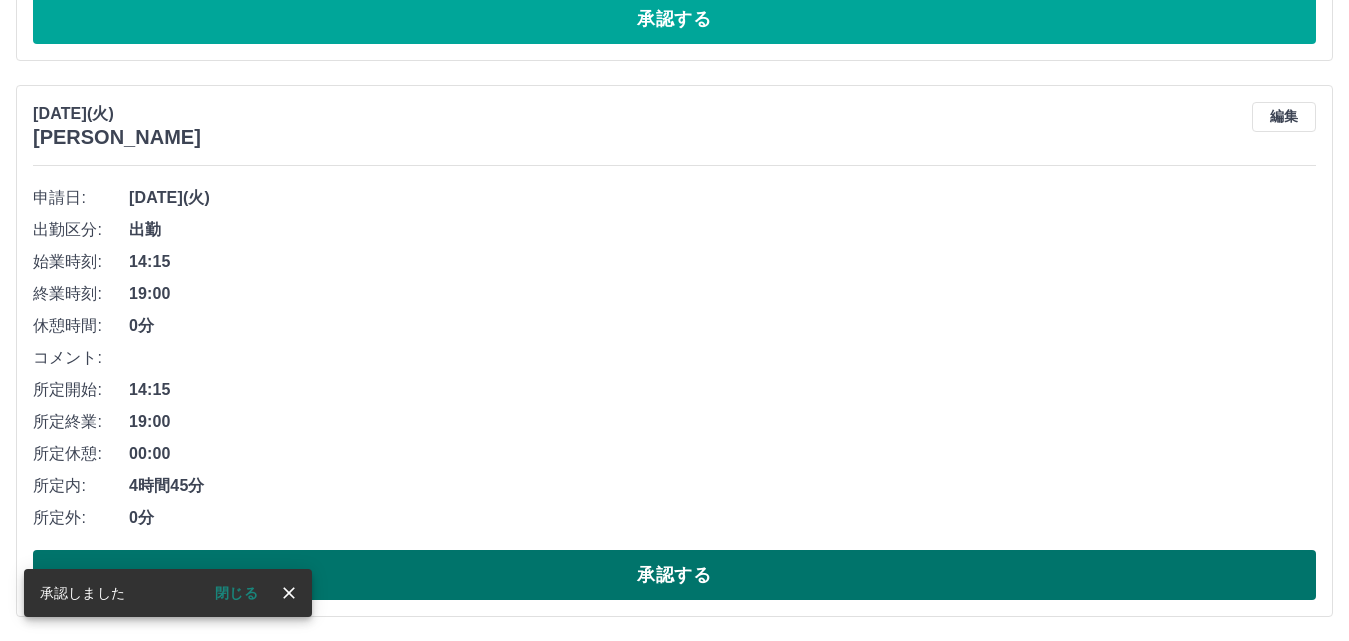 click on "承認する" at bounding box center [674, 575] 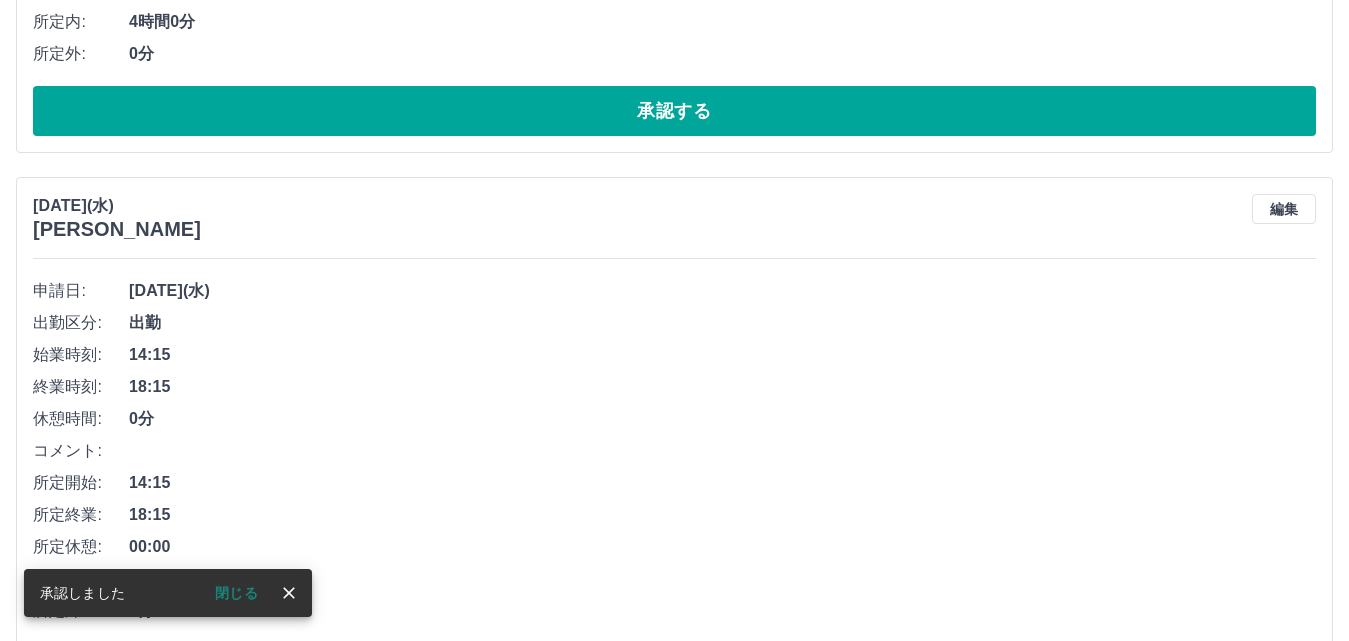 scroll, scrollTop: 1066, scrollLeft: 0, axis: vertical 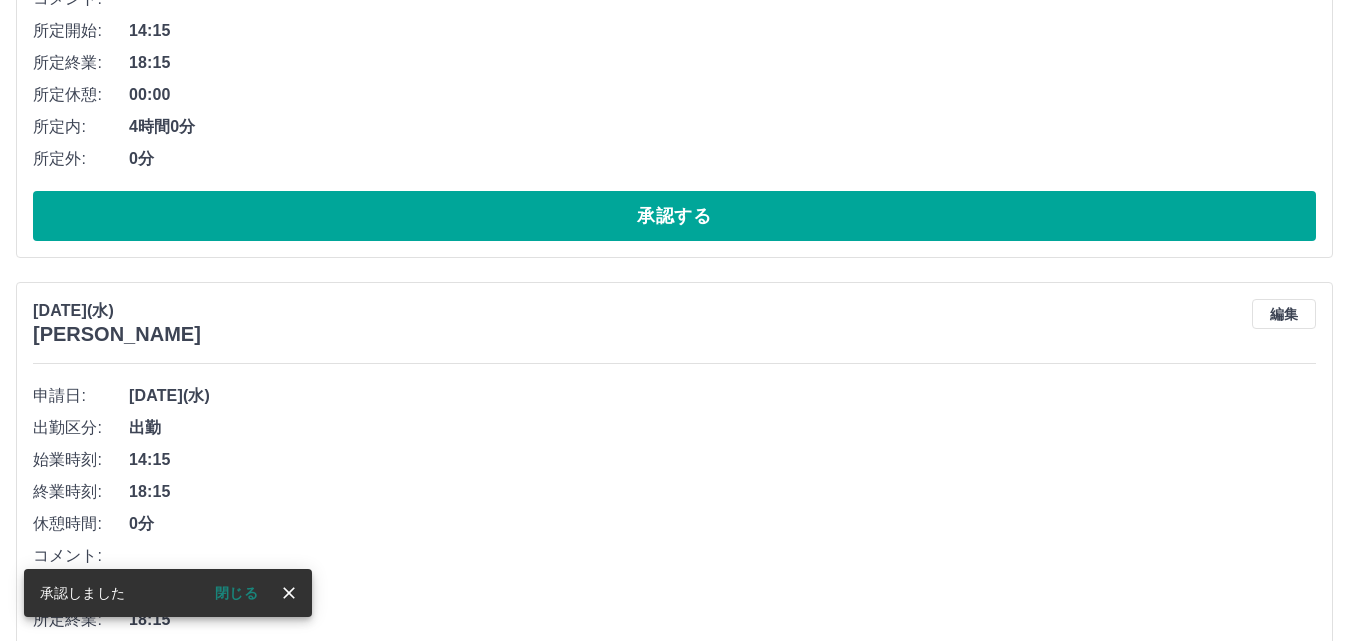 click on "[DATE](水) [PERSON_NAME] 編集 申請日: [DATE](水) 出勤区分: 出勤 始業時刻: 14:15 終業時刻: 18:15 休憩時間: 0分 コメント: 所定開始: 14:15 所定終業: 18:15 所定休憩: 00:00 所定内: 4時間0分 所定外: 0分 承認する" at bounding box center [674, -8] 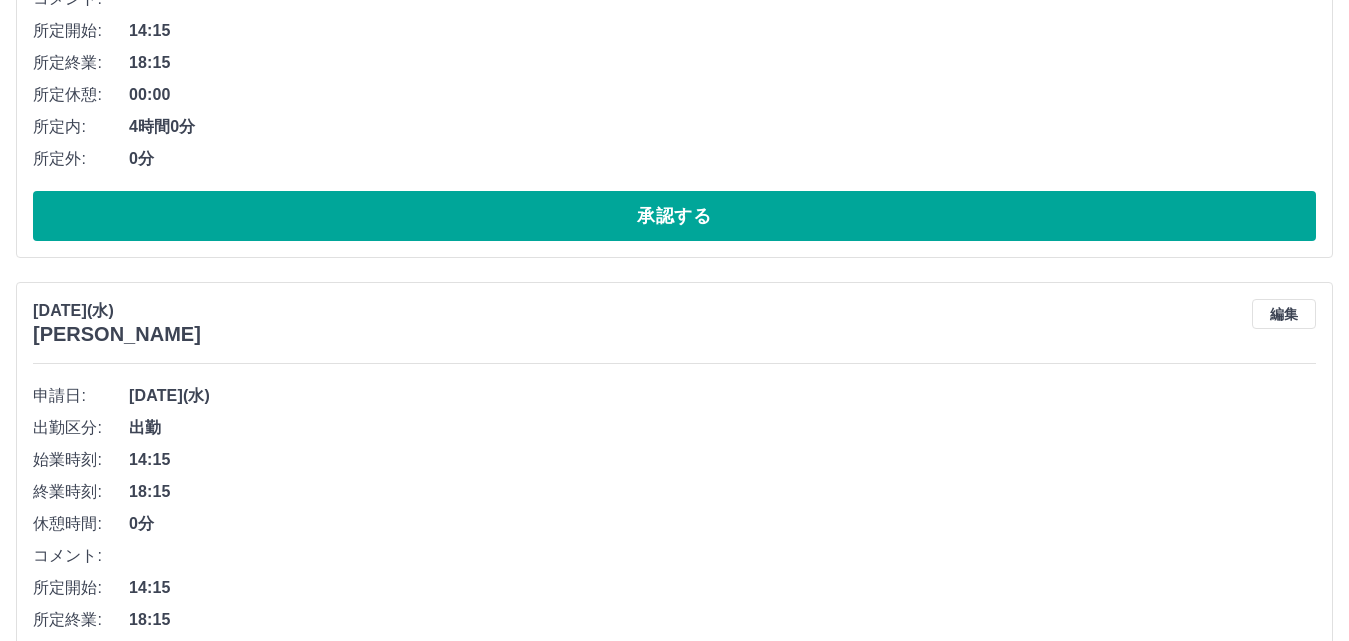click on "[DATE](水) [PERSON_NAME] 編集 申請日: [DATE](水) 出勤区分: 出勤 始業時刻: 14:15 終業時刻: 18:15 休憩時間: 0分 コメント: 所定開始: 14:15 所定終業: 18:15 所定休憩: 00:00 所定内: 4時間0分 所定外: 0分 承認する" at bounding box center [674, -8] 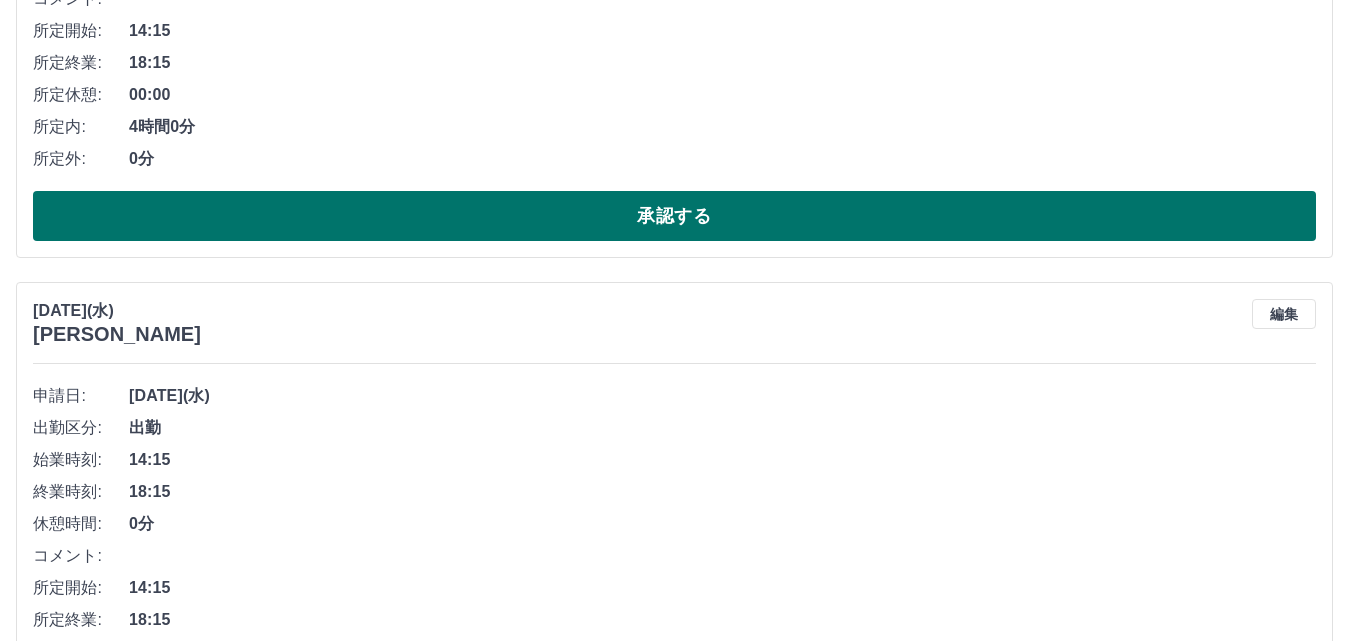 click on "承認する" at bounding box center (674, 216) 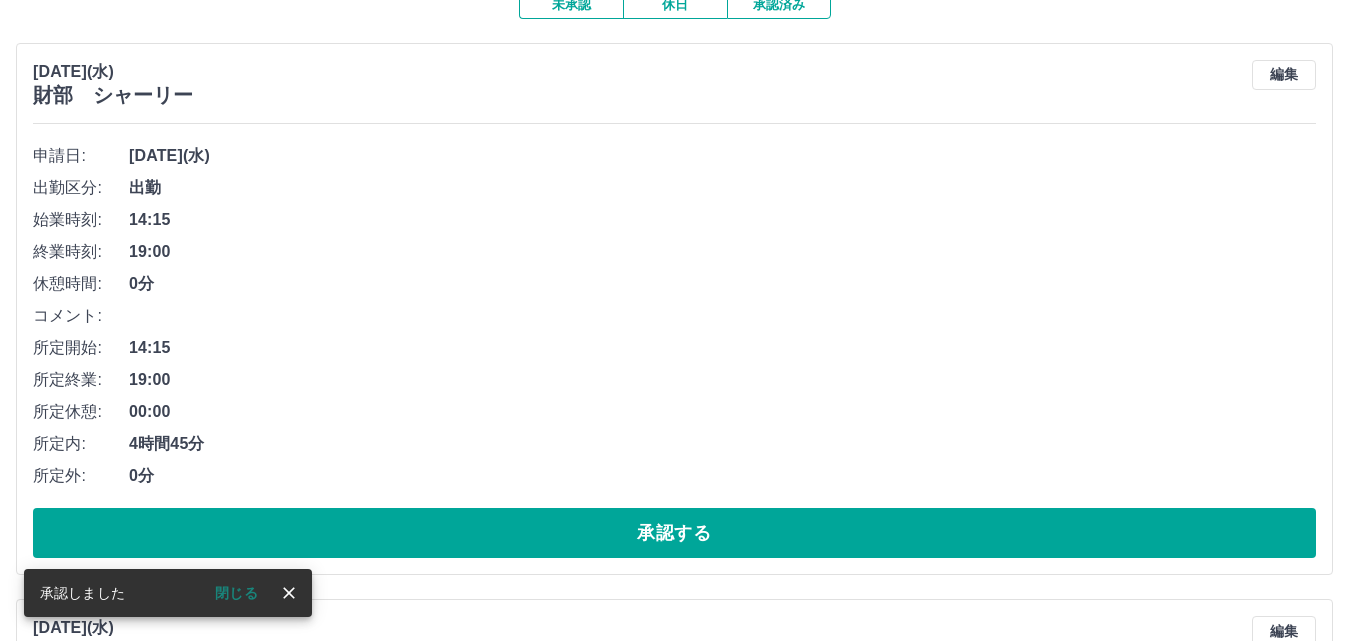 scroll, scrollTop: 500, scrollLeft: 0, axis: vertical 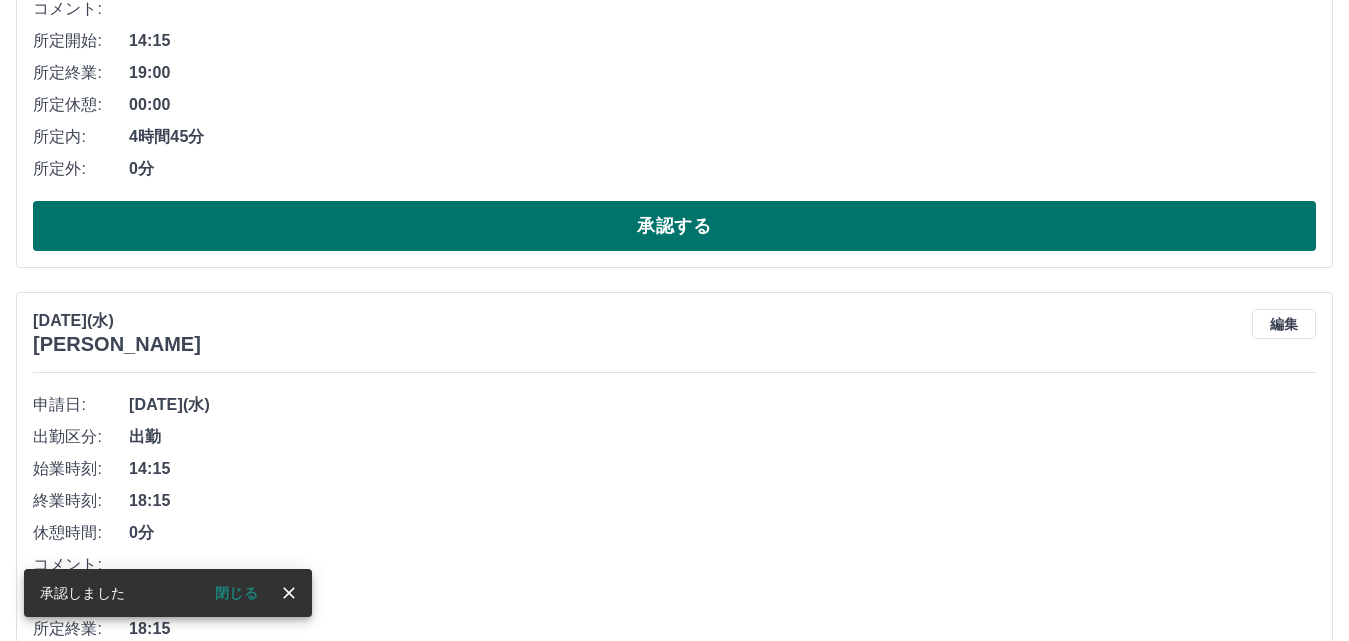 click on "承認する" at bounding box center (674, 226) 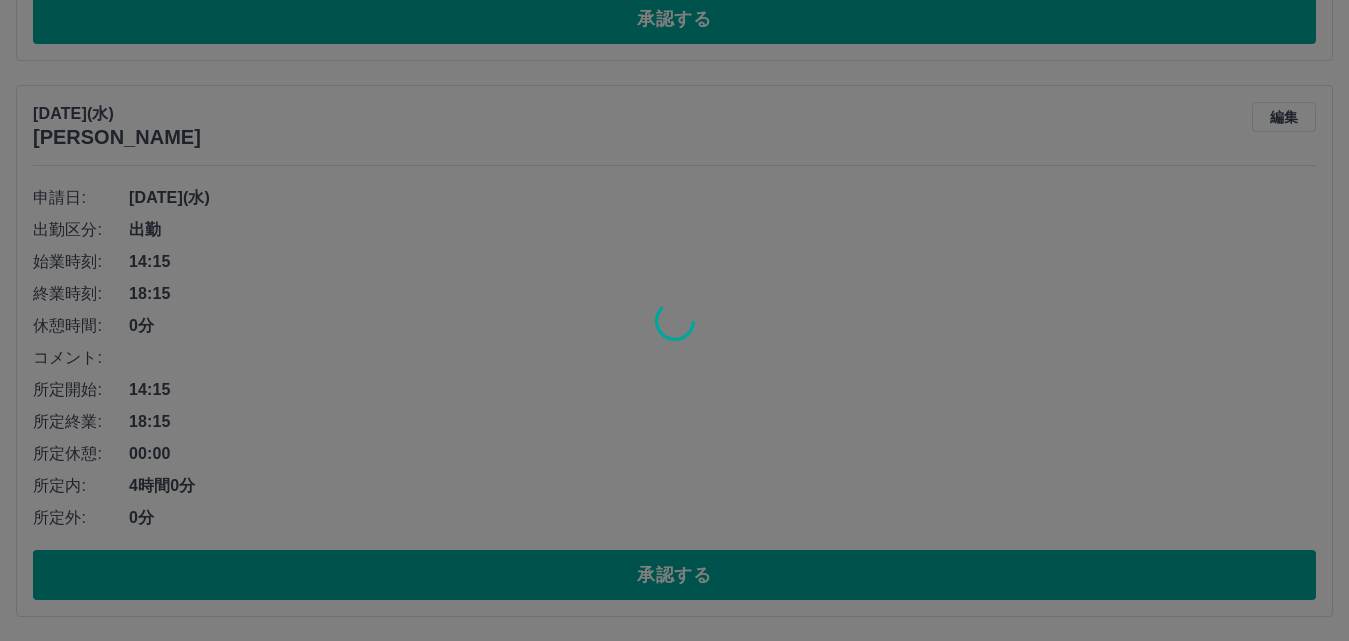 scroll, scrollTop: 153, scrollLeft: 0, axis: vertical 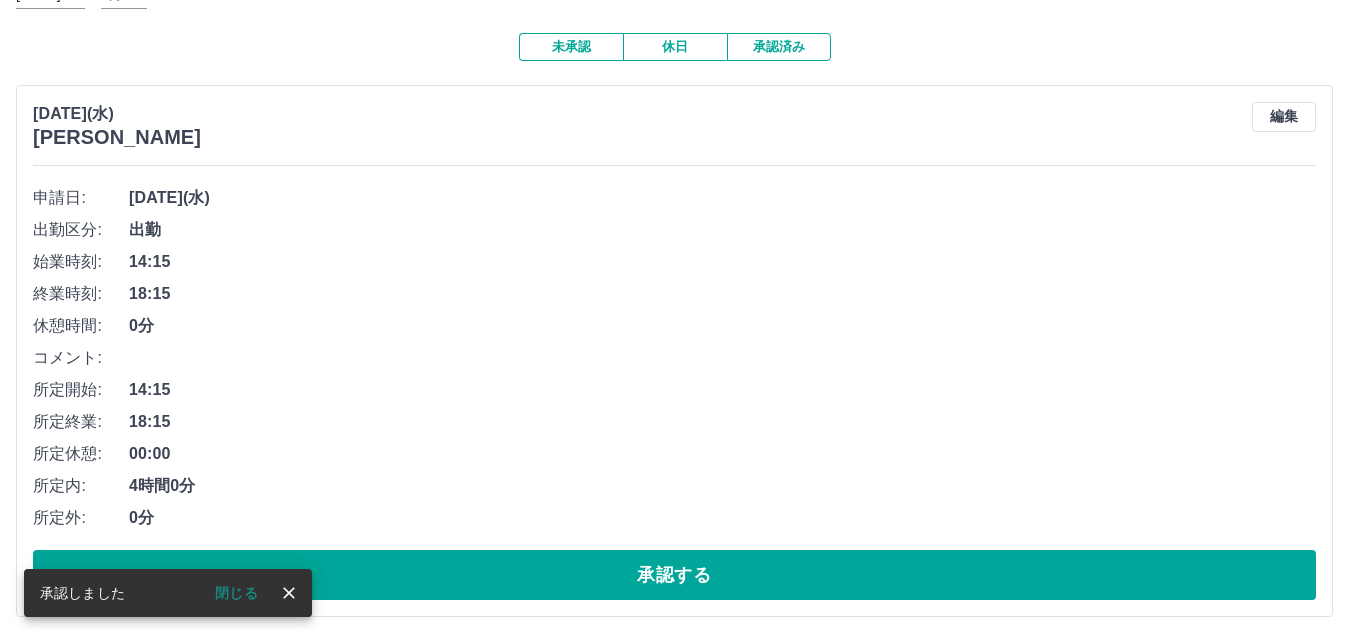 click on "申請日: [DATE](水) 出勤区分: 出勤 始業時刻: 14:15 終業時刻: 18:15 休憩時間: 0分 コメント: 所定開始: 14:15 所定終業: 18:15 所定休憩: 00:00 所定内: 4時間0分 所定外: 0分 承認する" at bounding box center [674, 391] 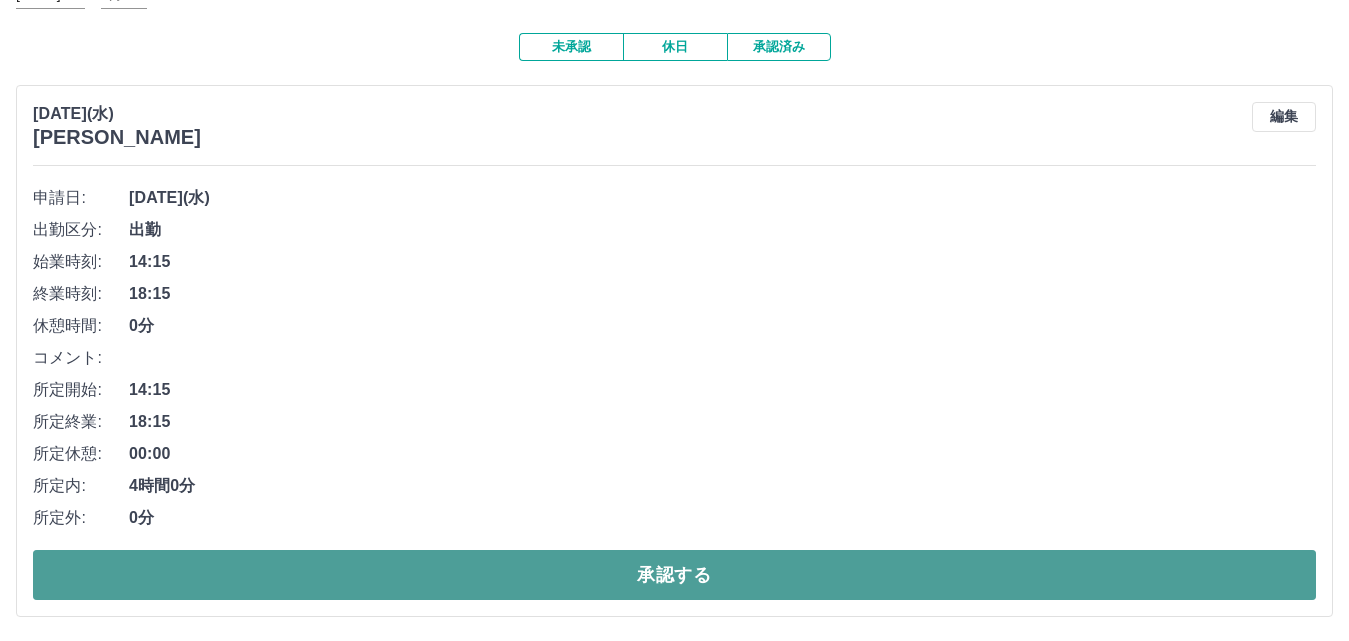 click on "承認する" at bounding box center [674, 575] 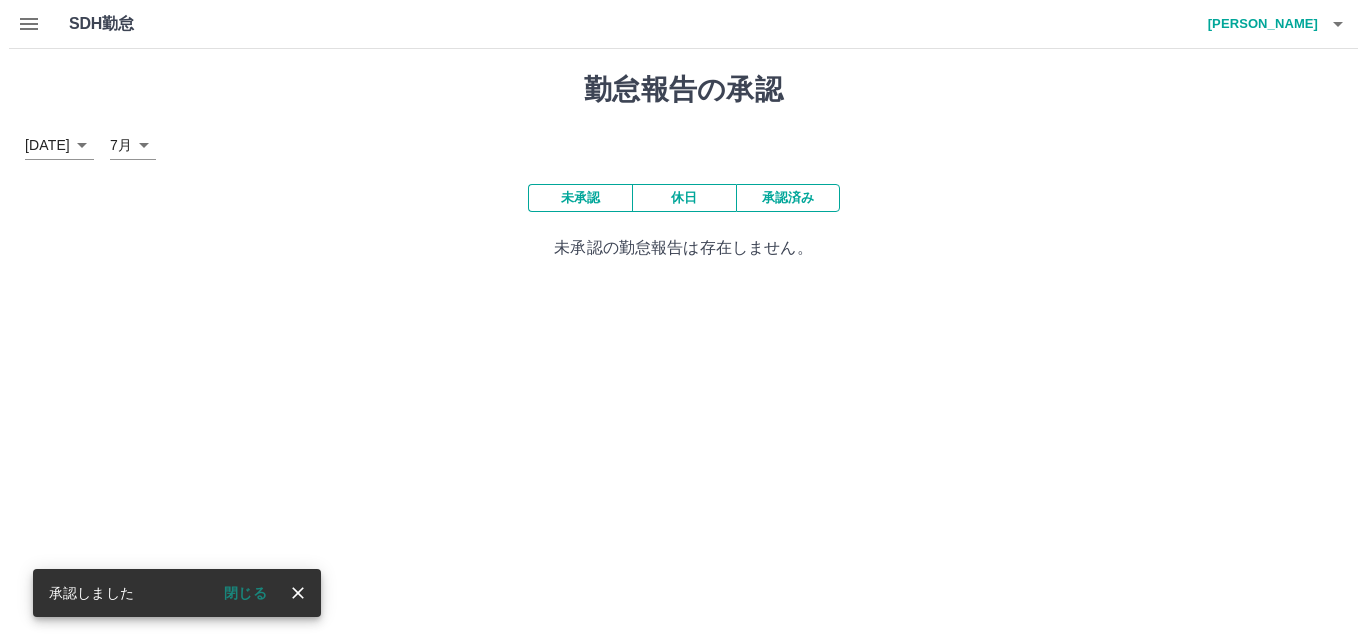 scroll, scrollTop: 0, scrollLeft: 0, axis: both 